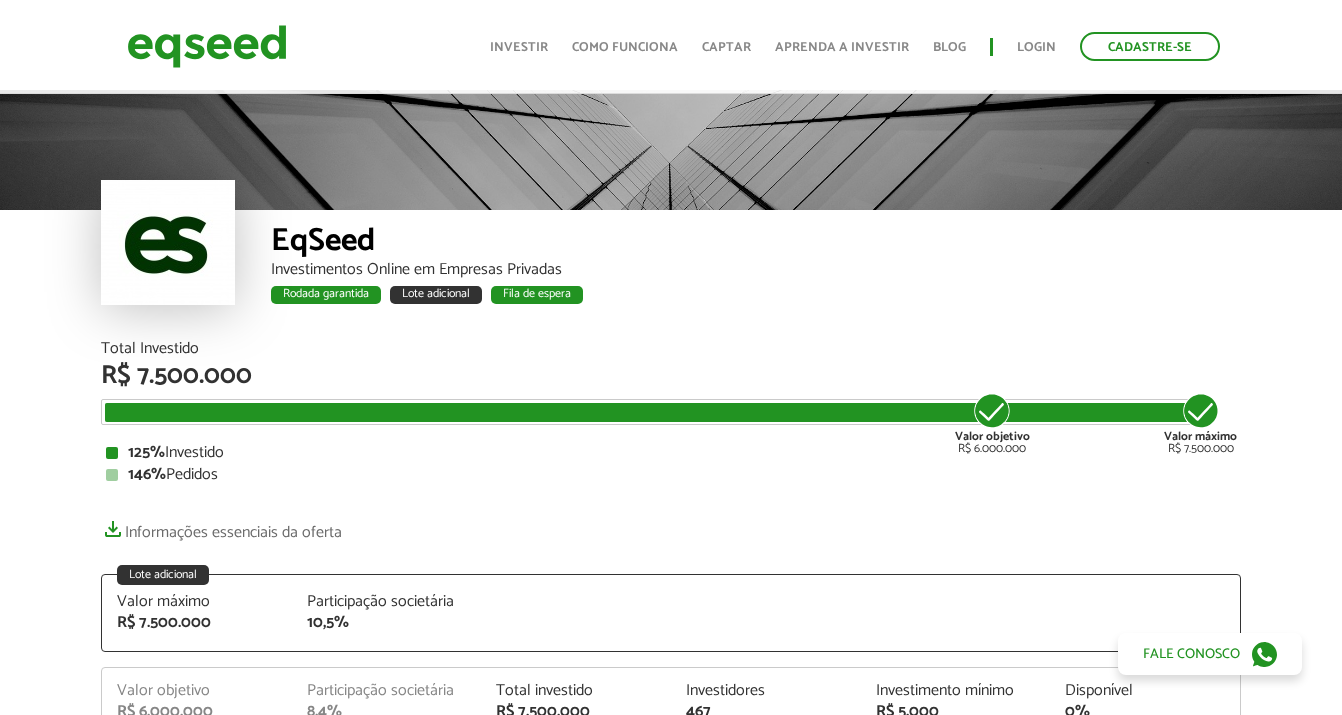 scroll, scrollTop: 418, scrollLeft: 0, axis: vertical 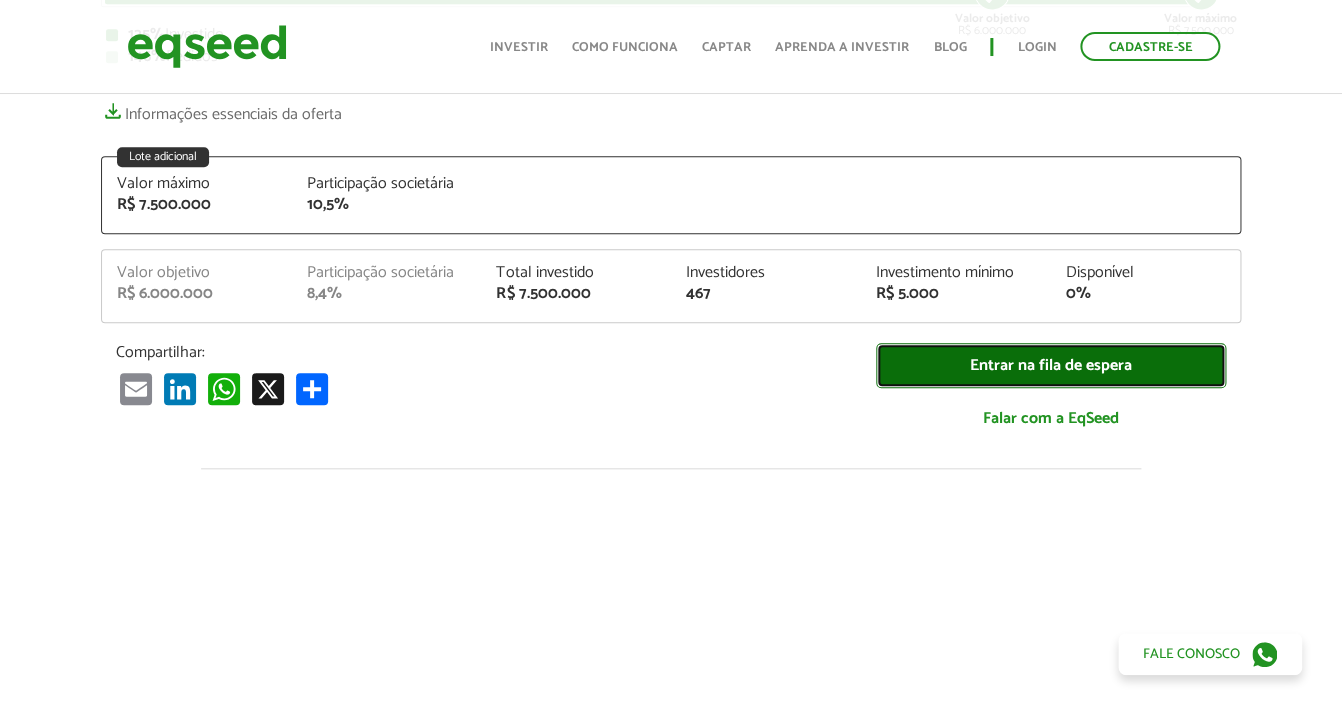 click on "Entrar na fila de espera" at bounding box center [1051, 365] 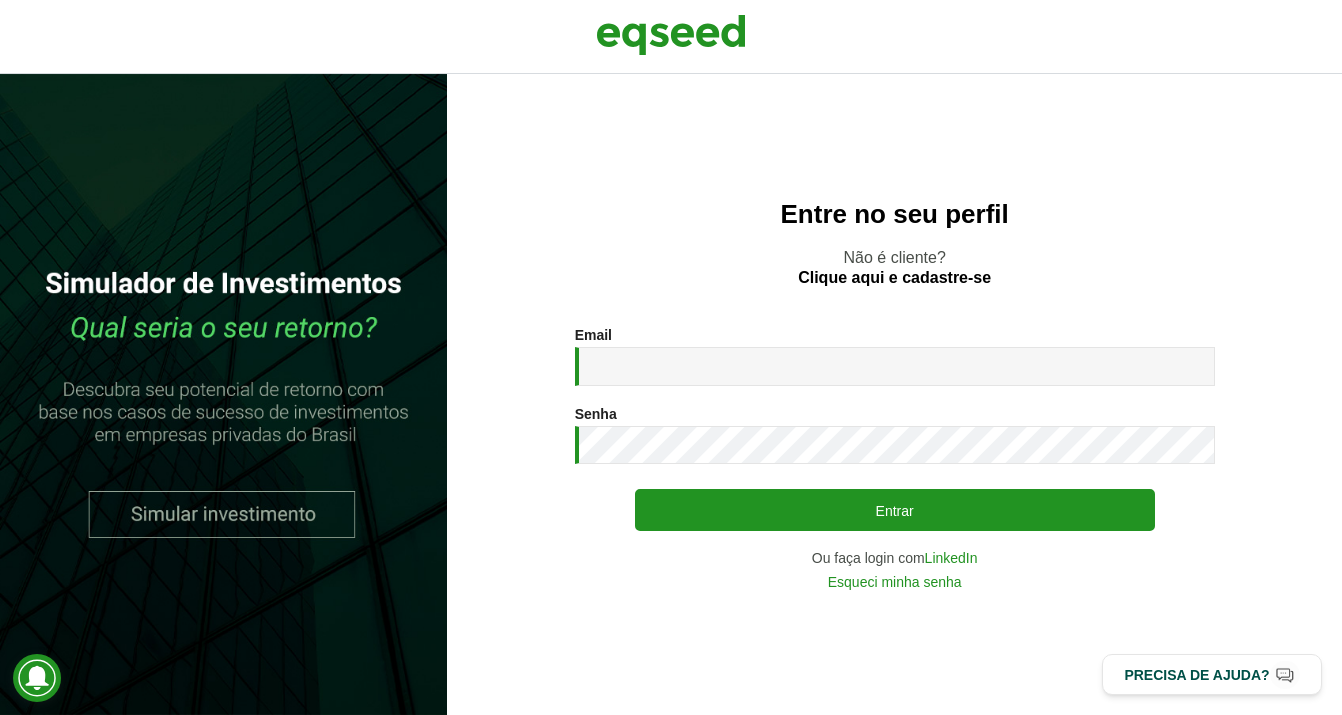 scroll, scrollTop: 0, scrollLeft: 0, axis: both 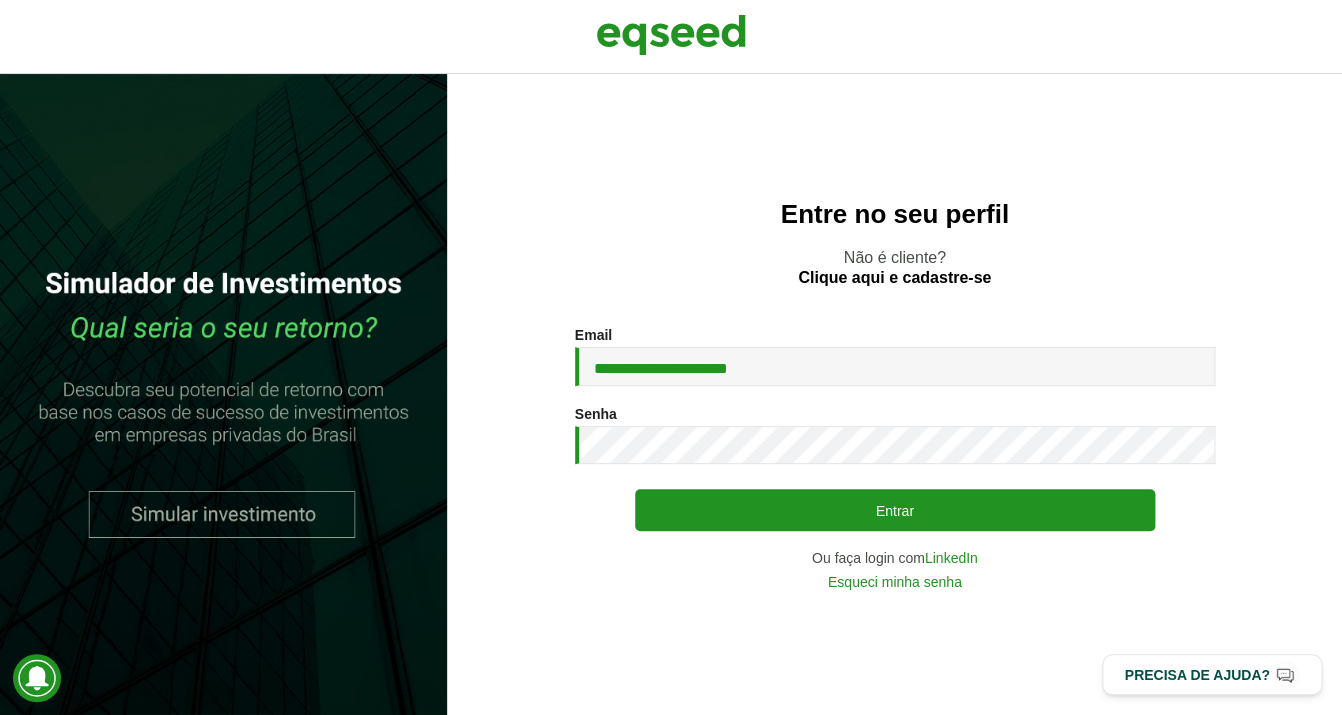 type on "**********" 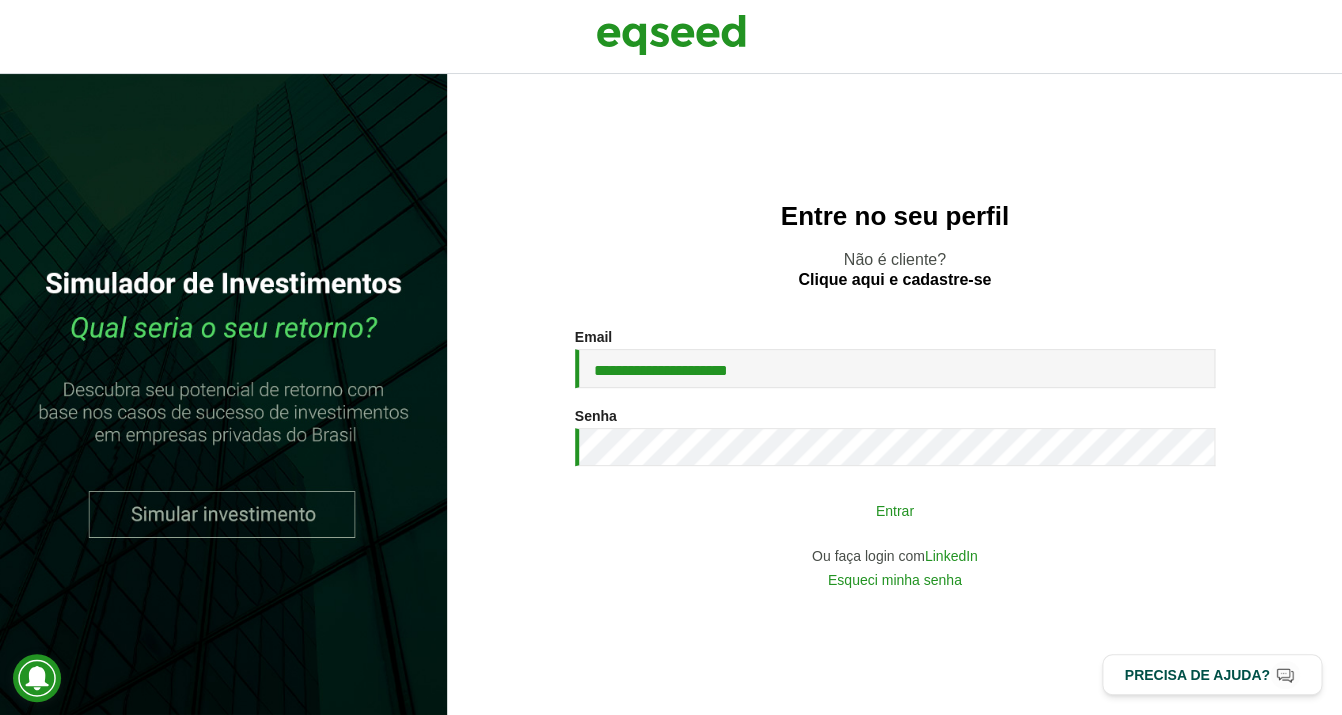 click on "Entrar" at bounding box center [895, 510] 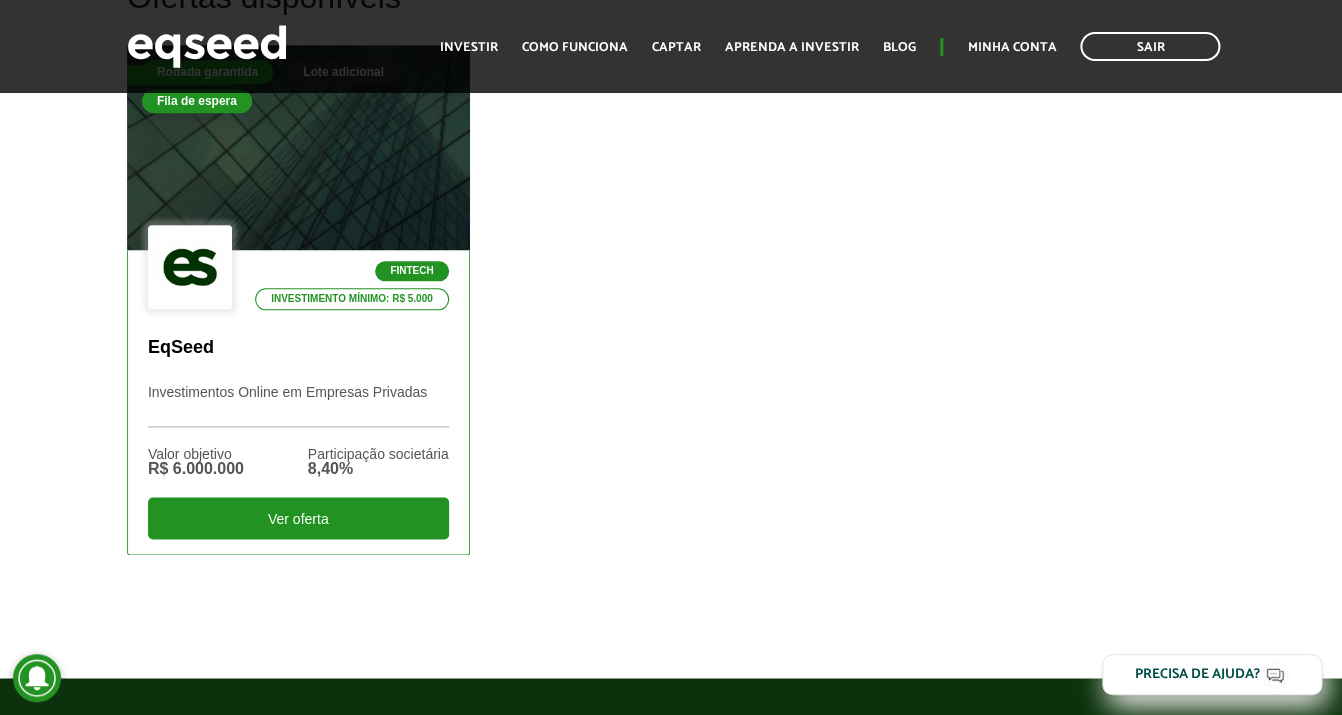 scroll, scrollTop: 703, scrollLeft: 0, axis: vertical 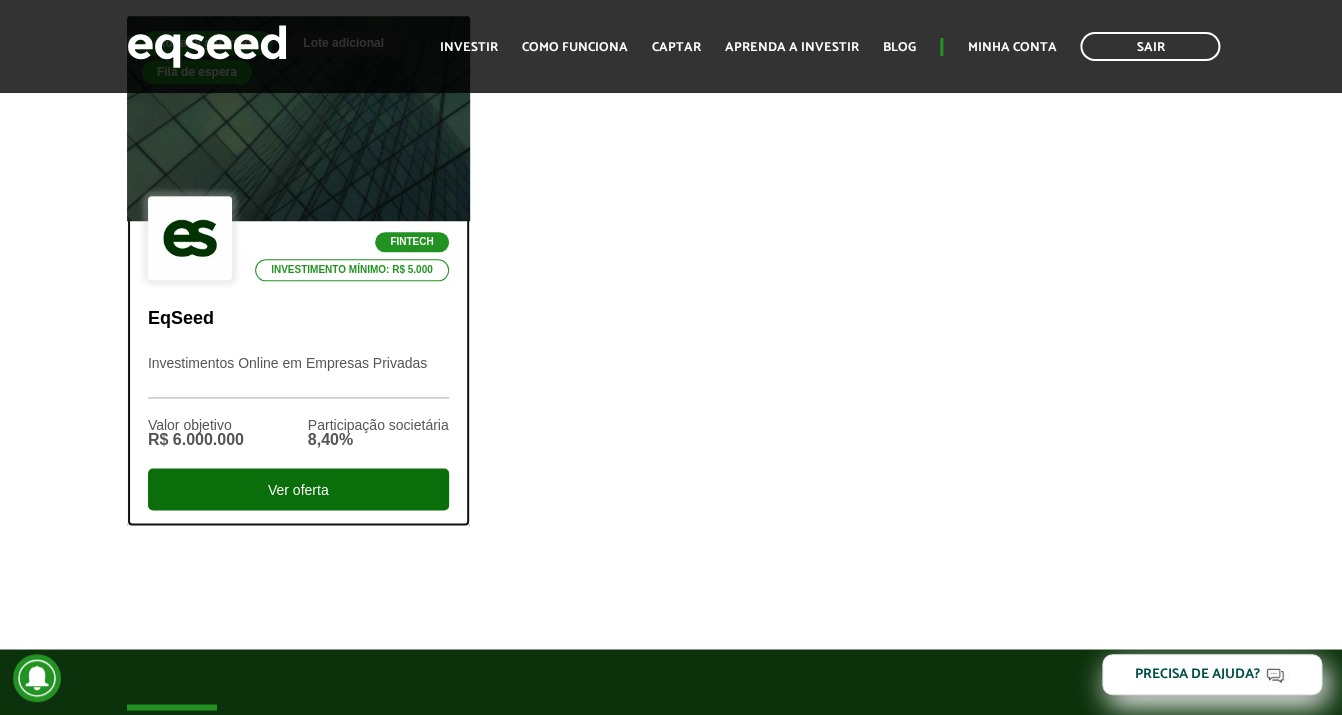 click on "Ver oferta" at bounding box center (298, 489) 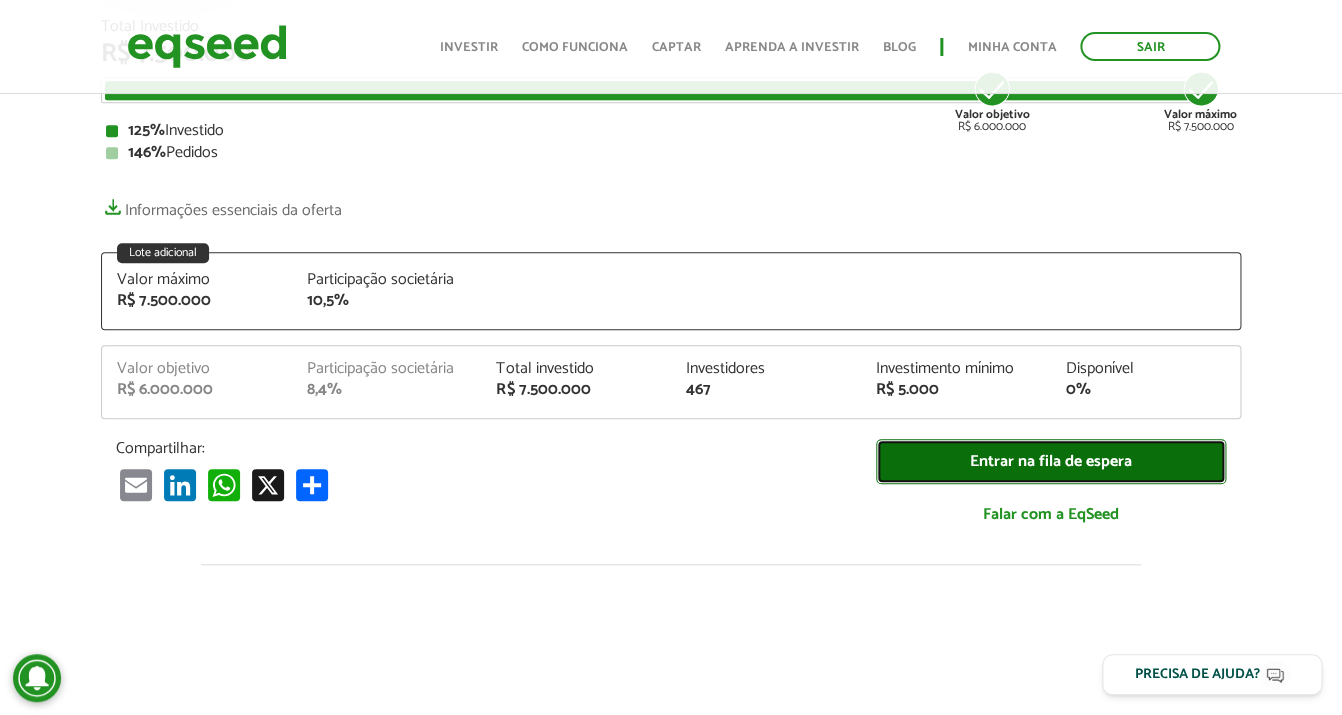 scroll, scrollTop: 322, scrollLeft: 0, axis: vertical 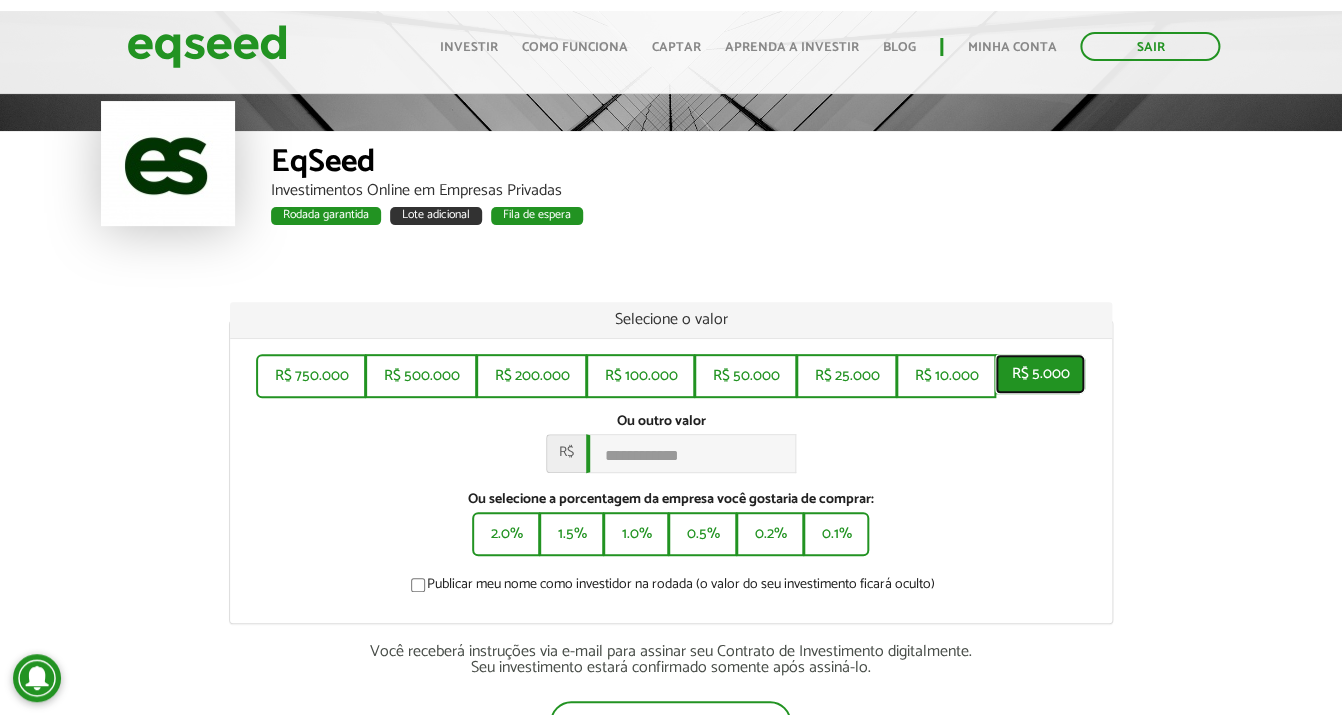 click on "R$ 5.000" at bounding box center [1040, 374] 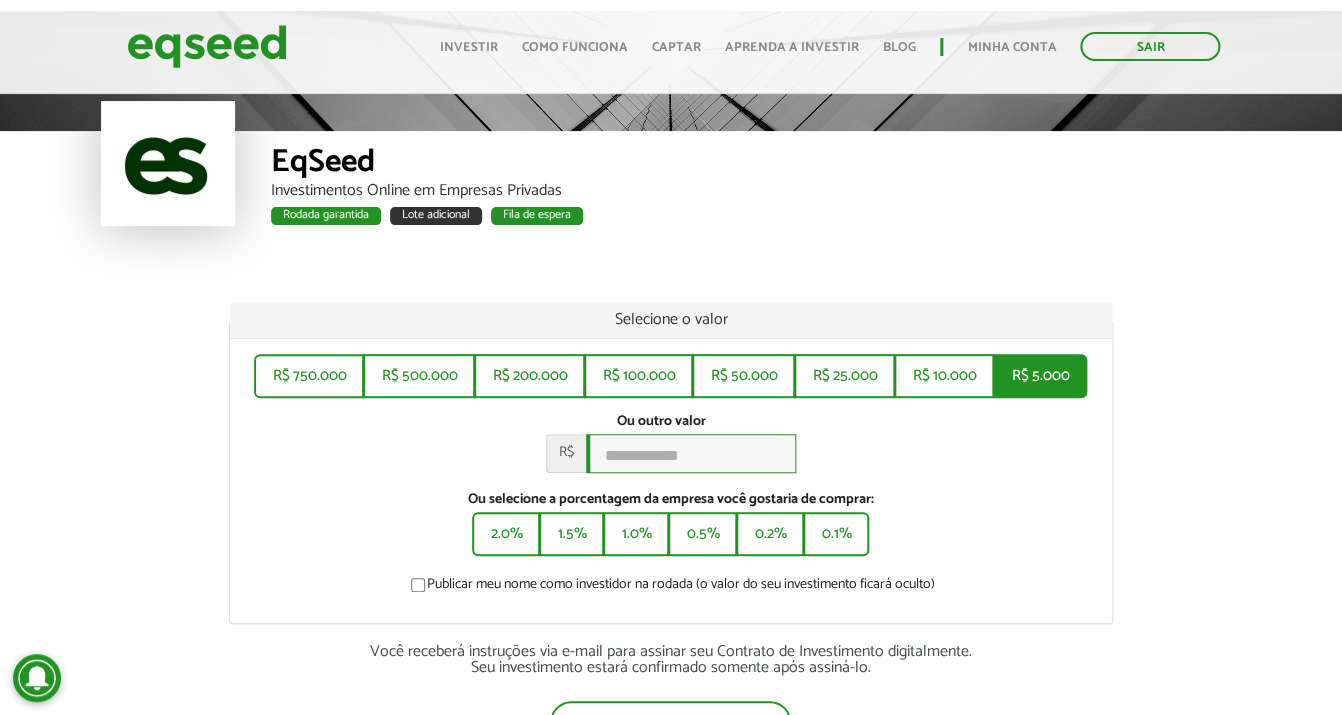 type on "*****" 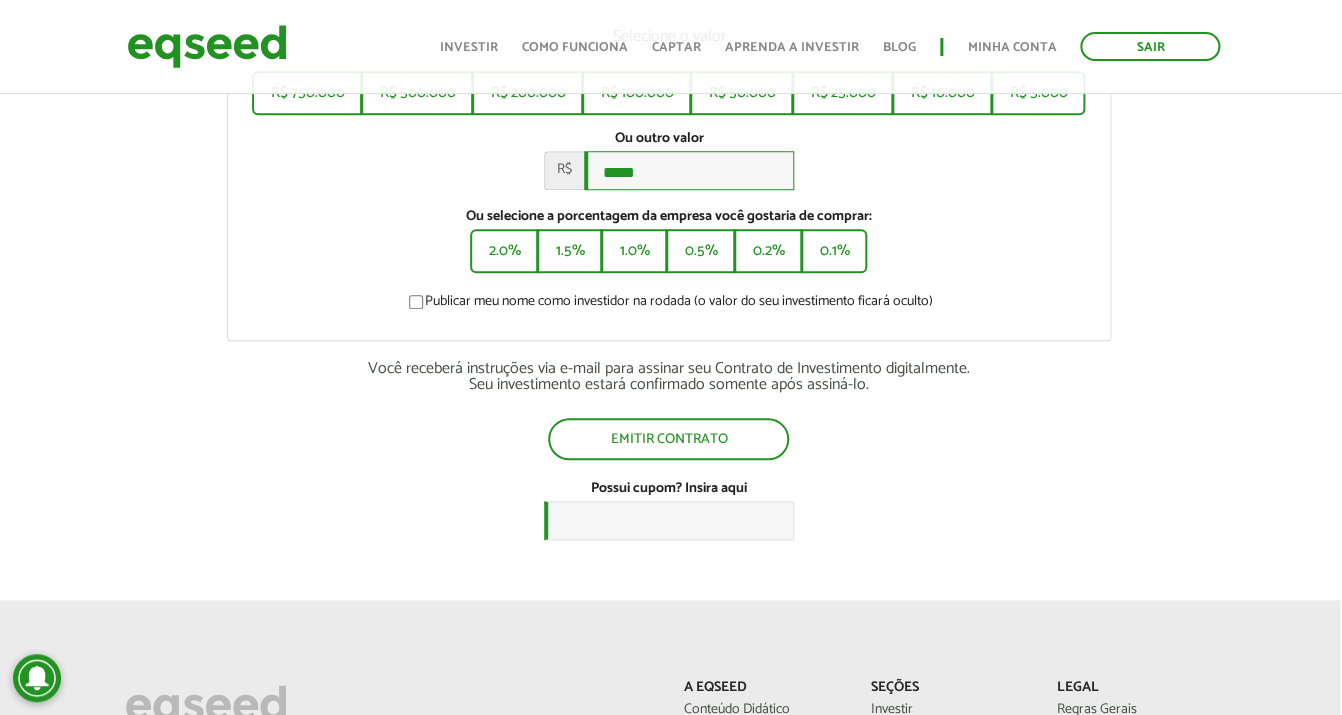 scroll, scrollTop: 385, scrollLeft: 2, axis: both 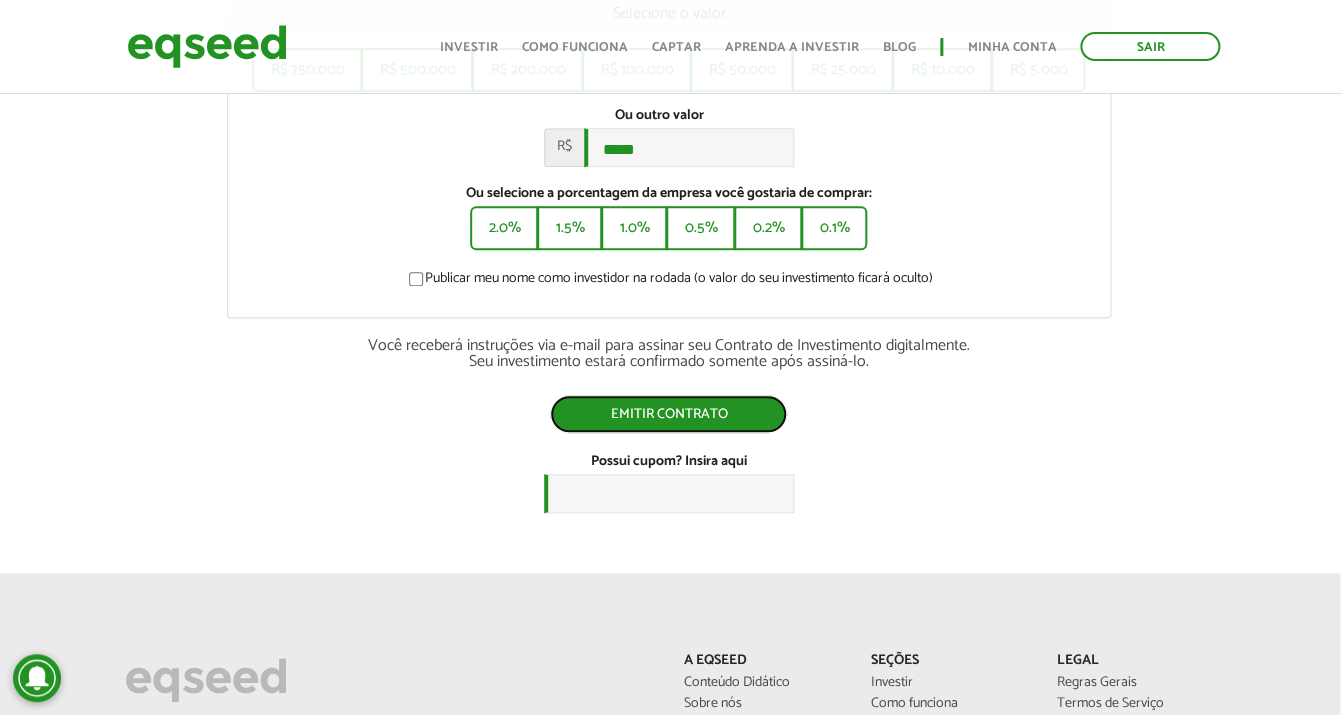 click on "Emitir contrato" at bounding box center [668, 414] 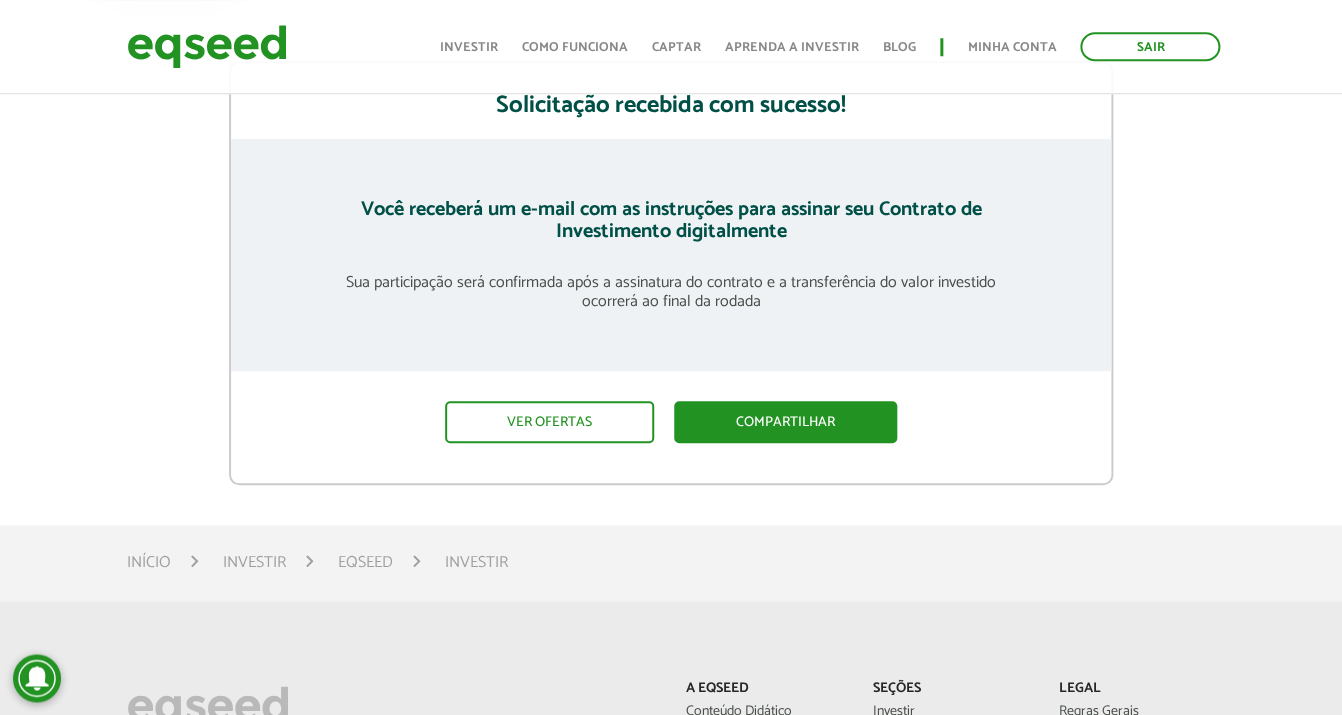 scroll, scrollTop: 0, scrollLeft: 0, axis: both 